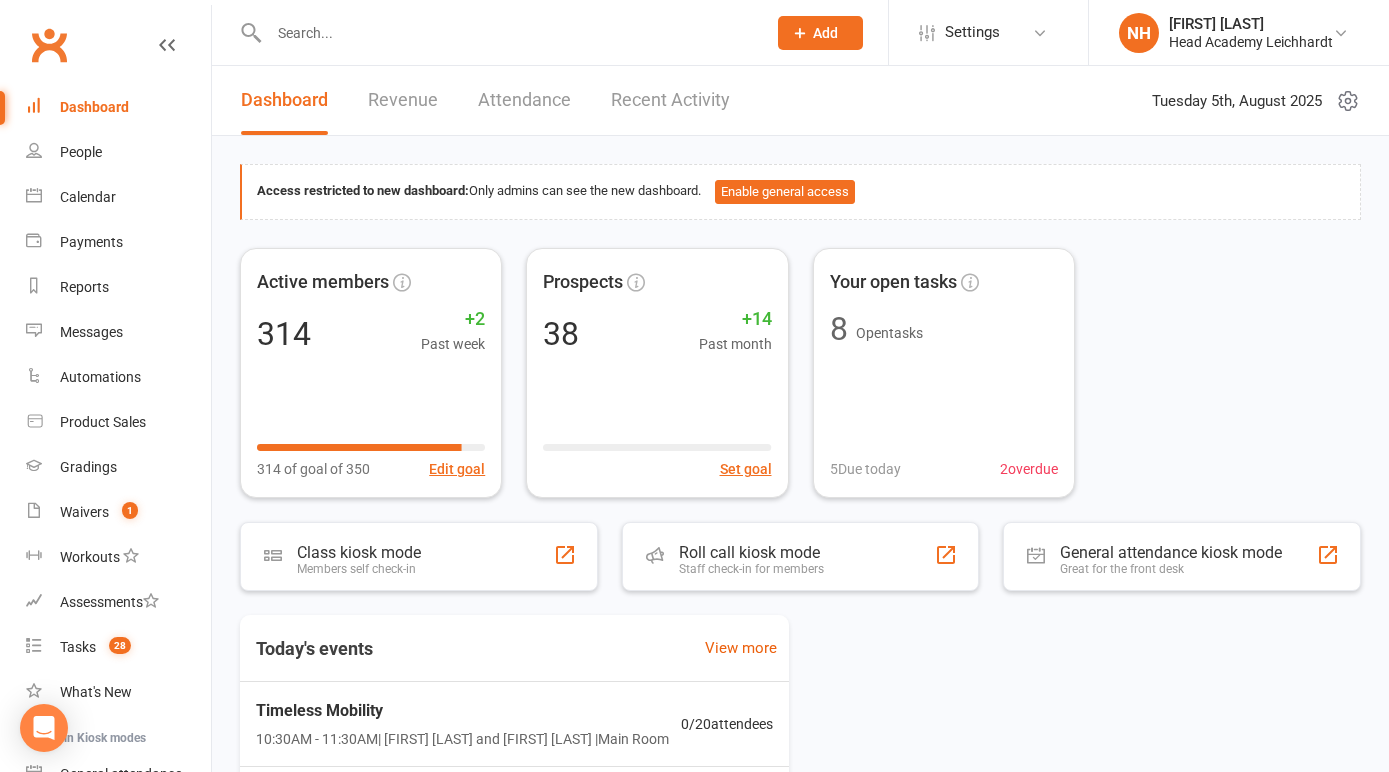 scroll, scrollTop: 0, scrollLeft: 0, axis: both 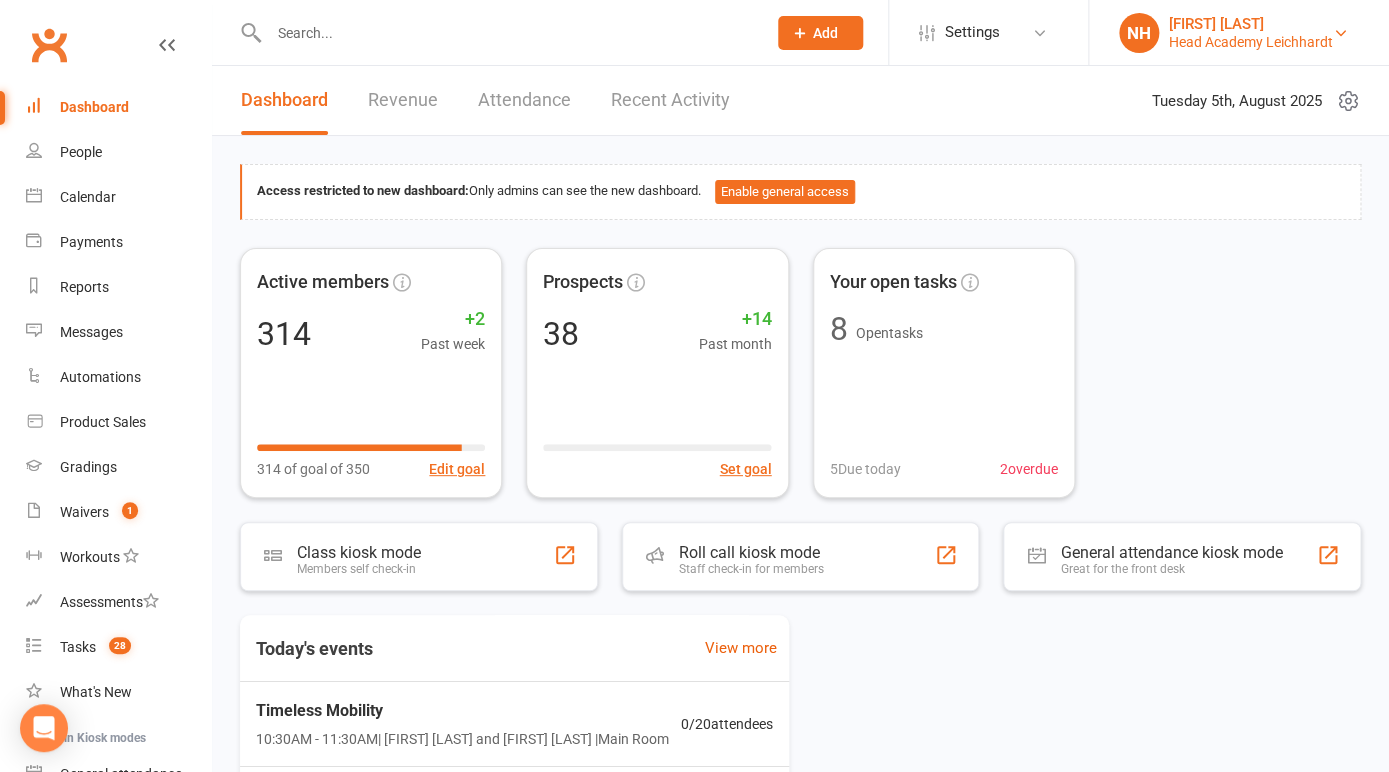 click on "[FIRST] [LAST]" at bounding box center [1251, 24] 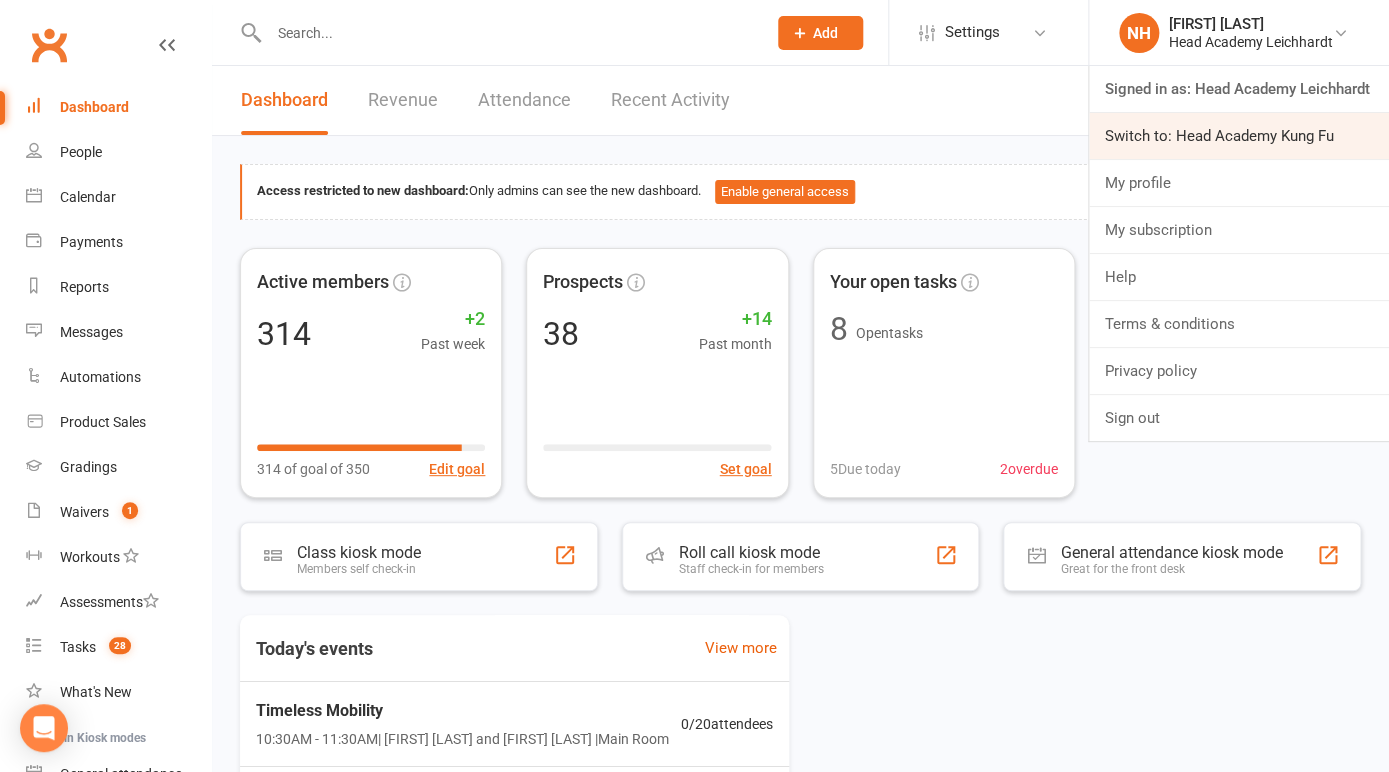 click on "Switch to: Head Academy Kung Fu" at bounding box center (1239, 136) 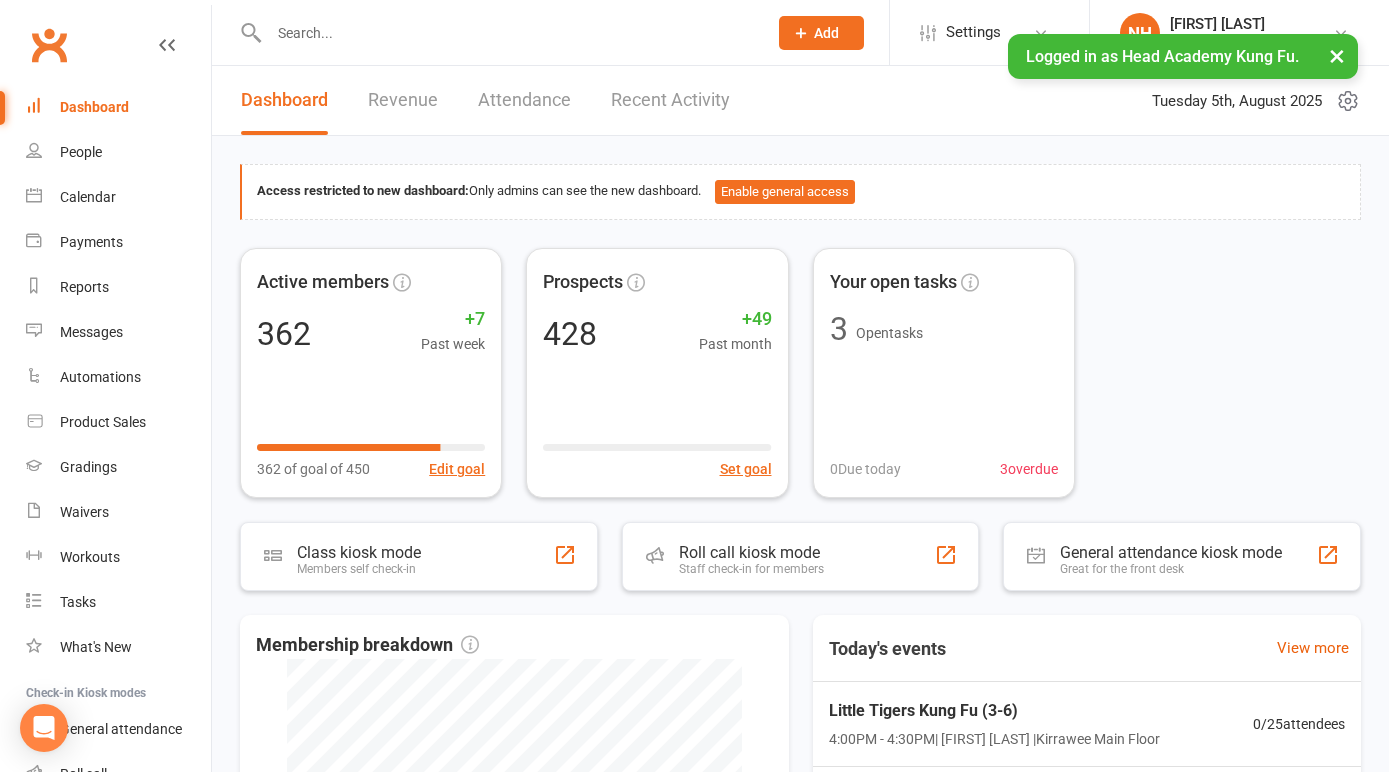 scroll, scrollTop: 0, scrollLeft: 0, axis: both 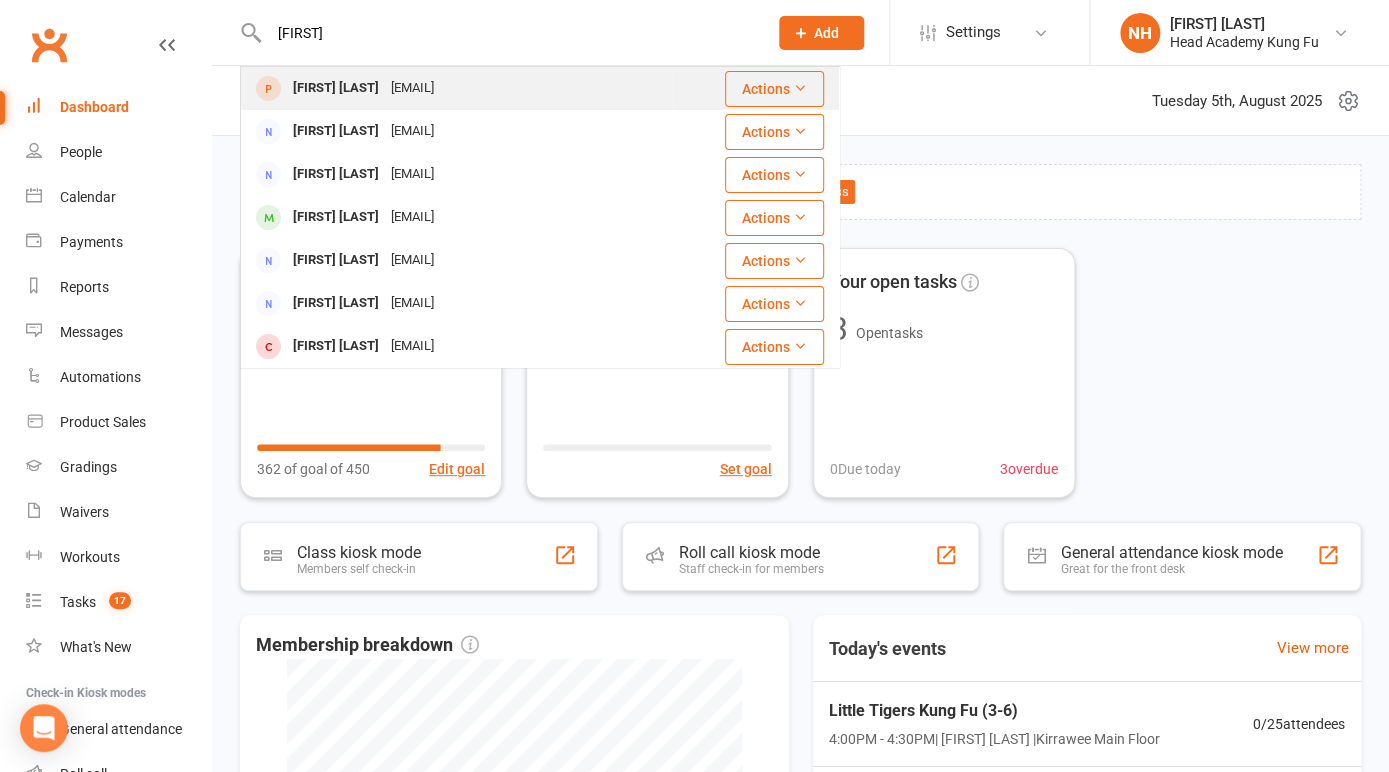 type on "[FIRST]" 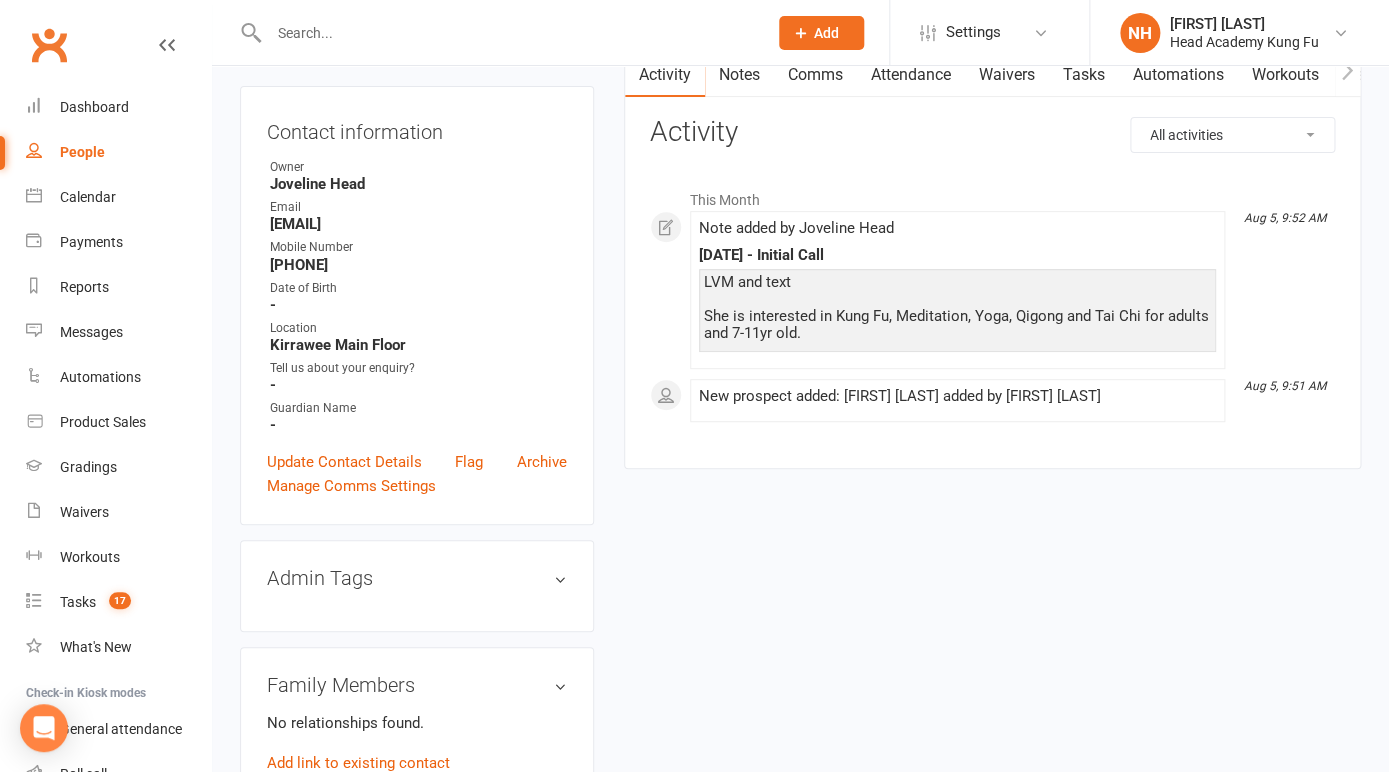 scroll, scrollTop: 0, scrollLeft: 0, axis: both 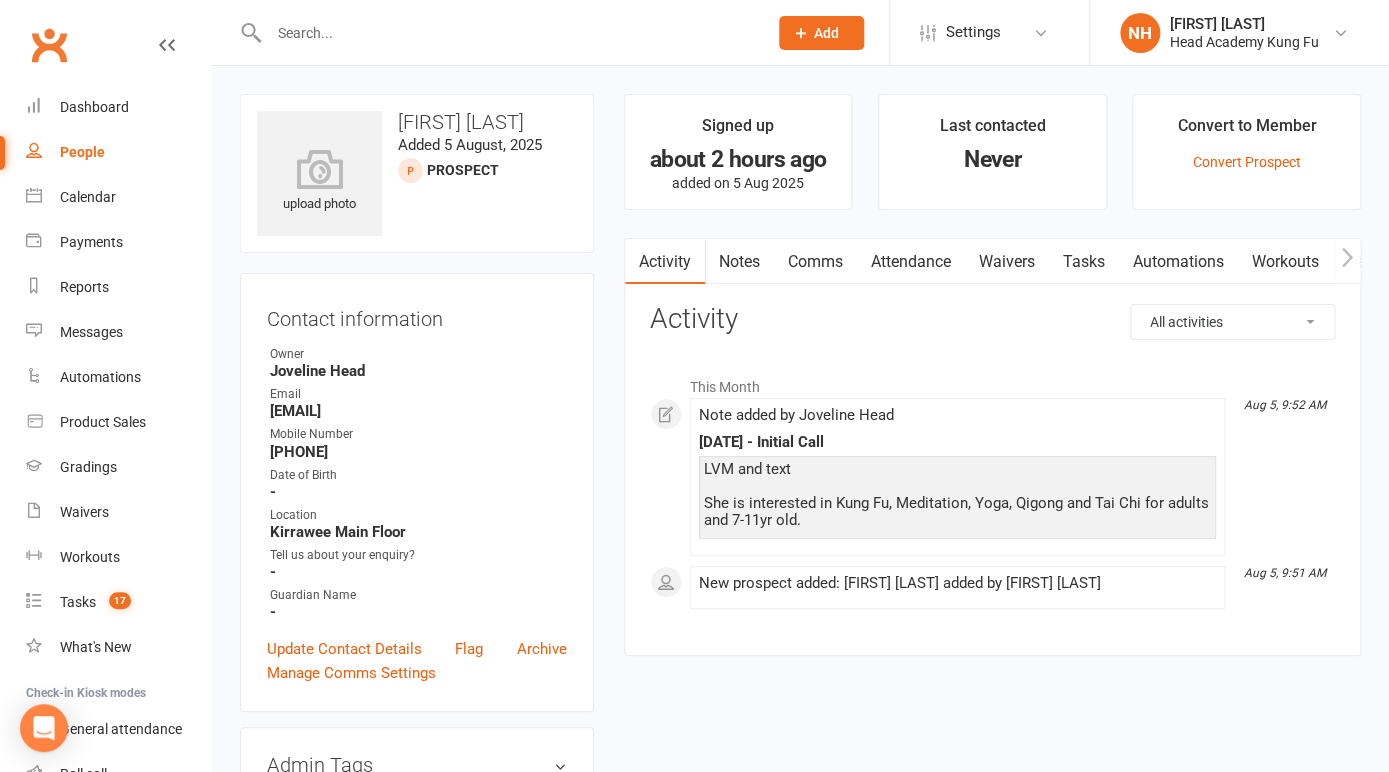 click on "Tasks" at bounding box center [1084, 262] 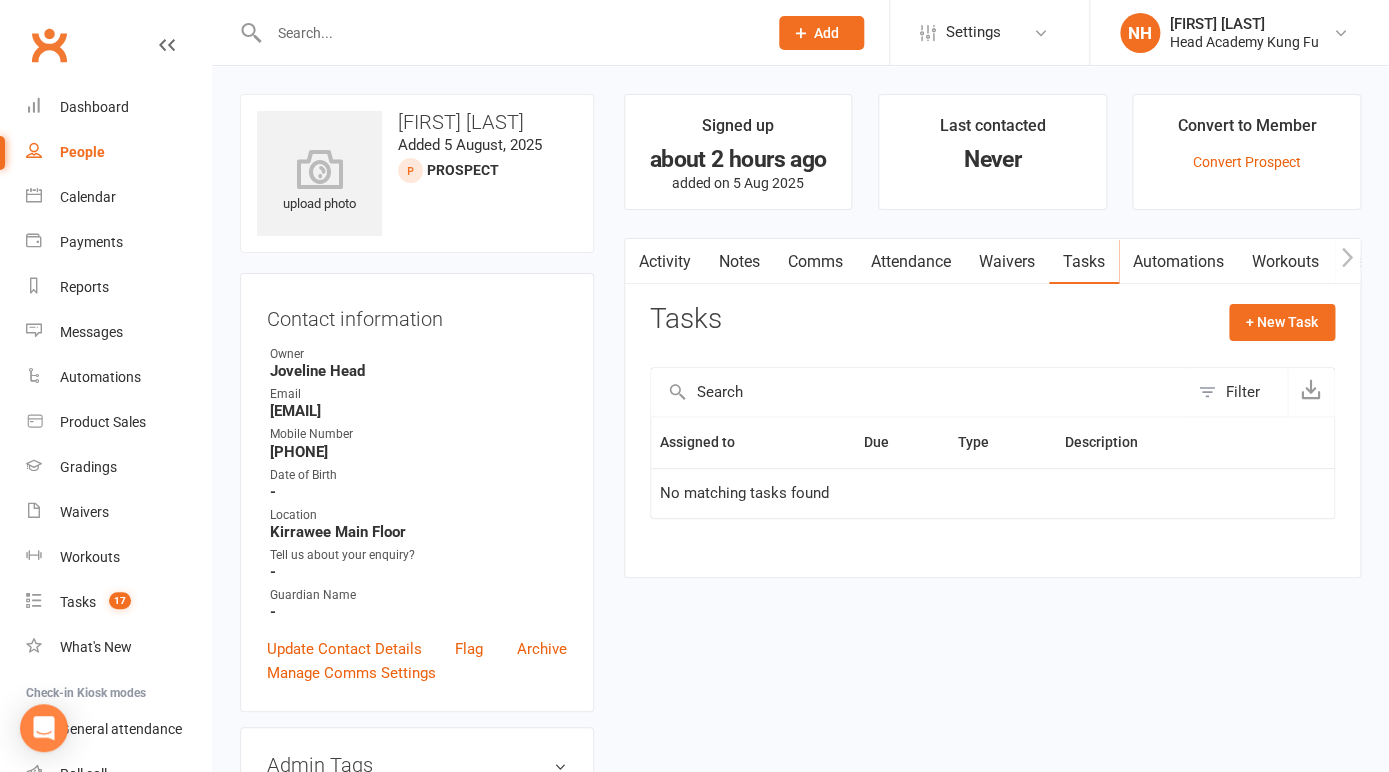 click on "Notes" at bounding box center (739, 262) 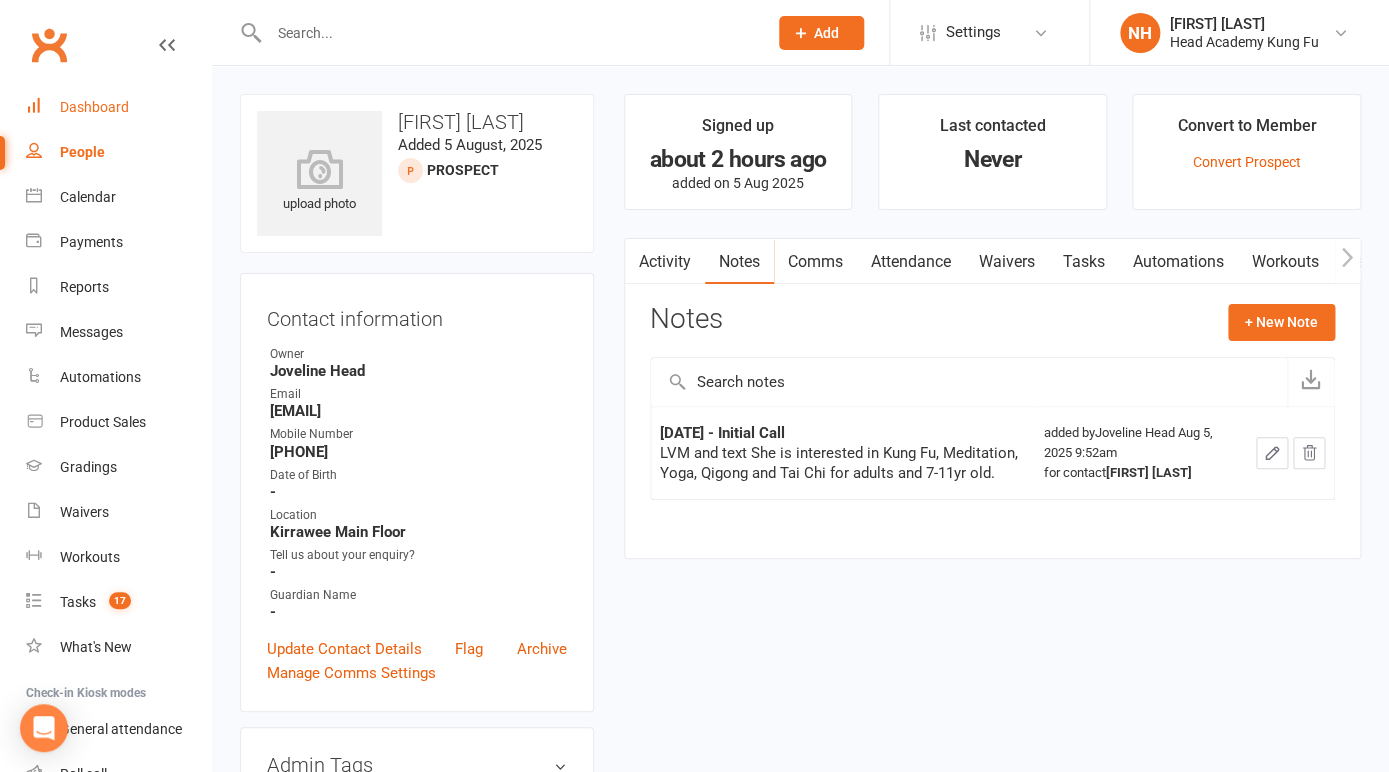 click on "Dashboard" at bounding box center [94, 107] 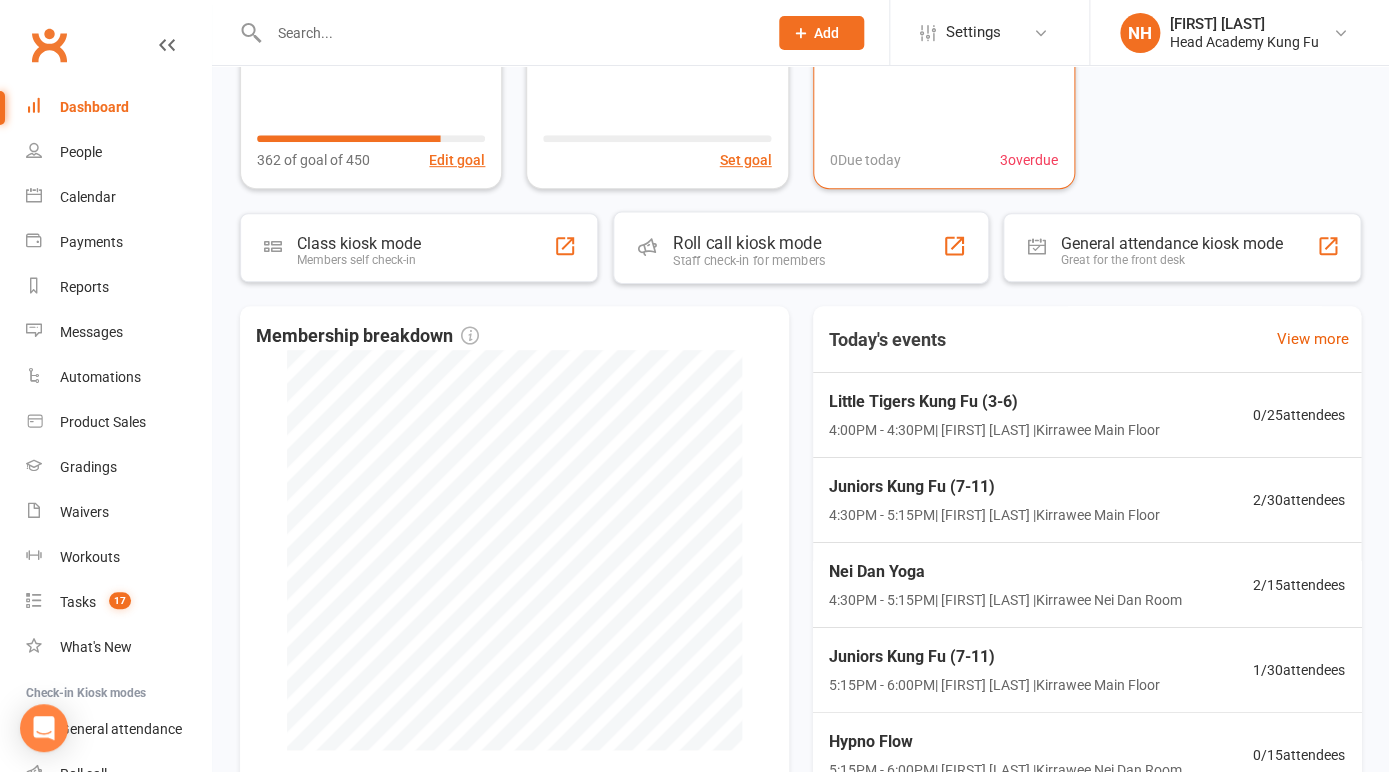 scroll, scrollTop: 0, scrollLeft: 0, axis: both 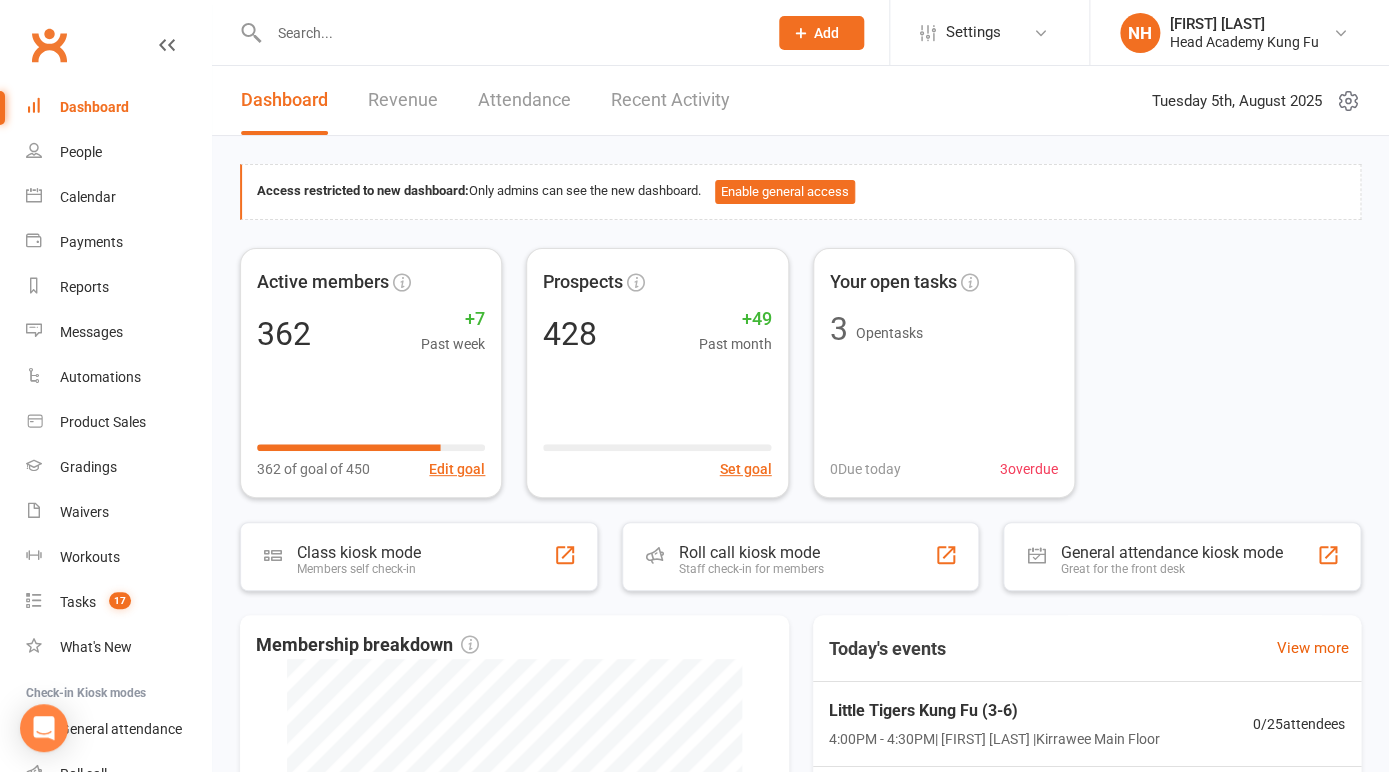 click on "Revenue" at bounding box center [403, 100] 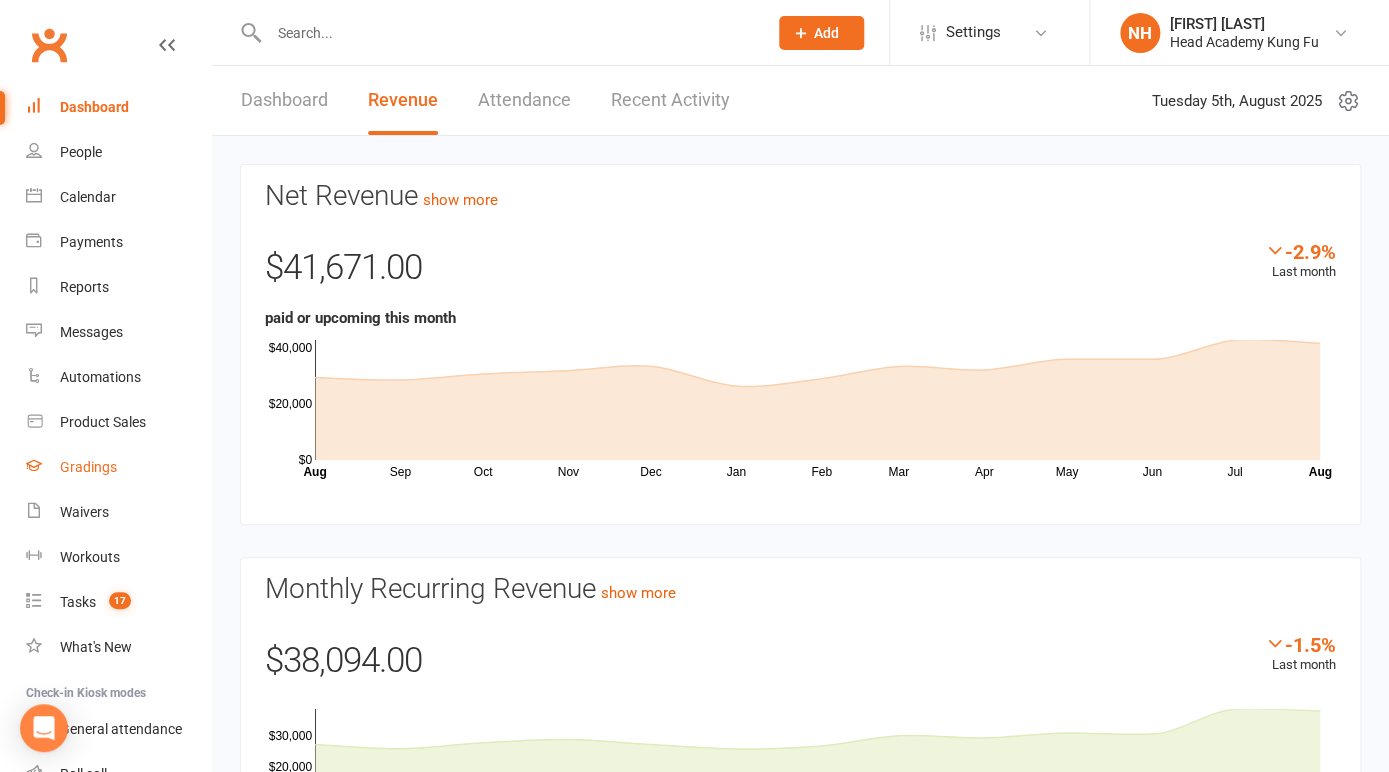 click on "Gradings" at bounding box center [88, 467] 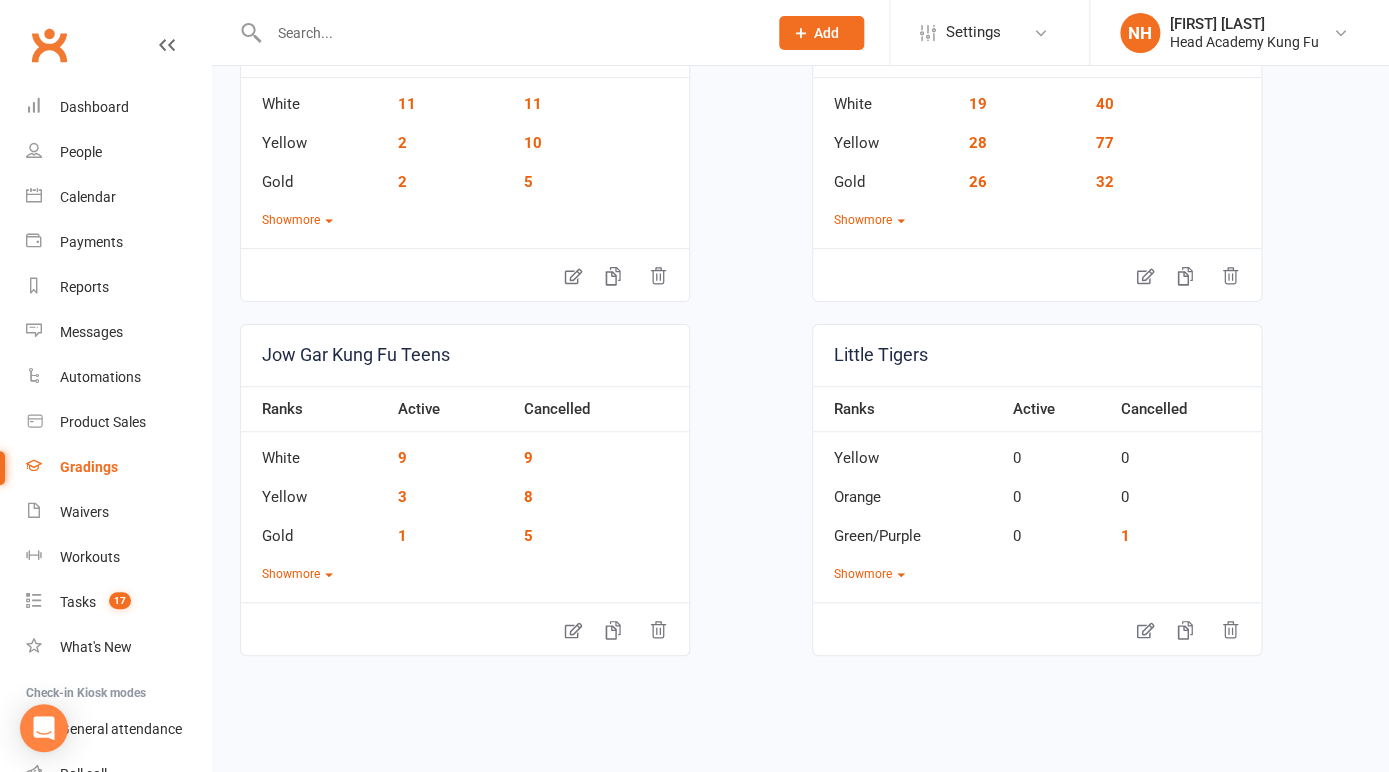 scroll, scrollTop: 0, scrollLeft: 0, axis: both 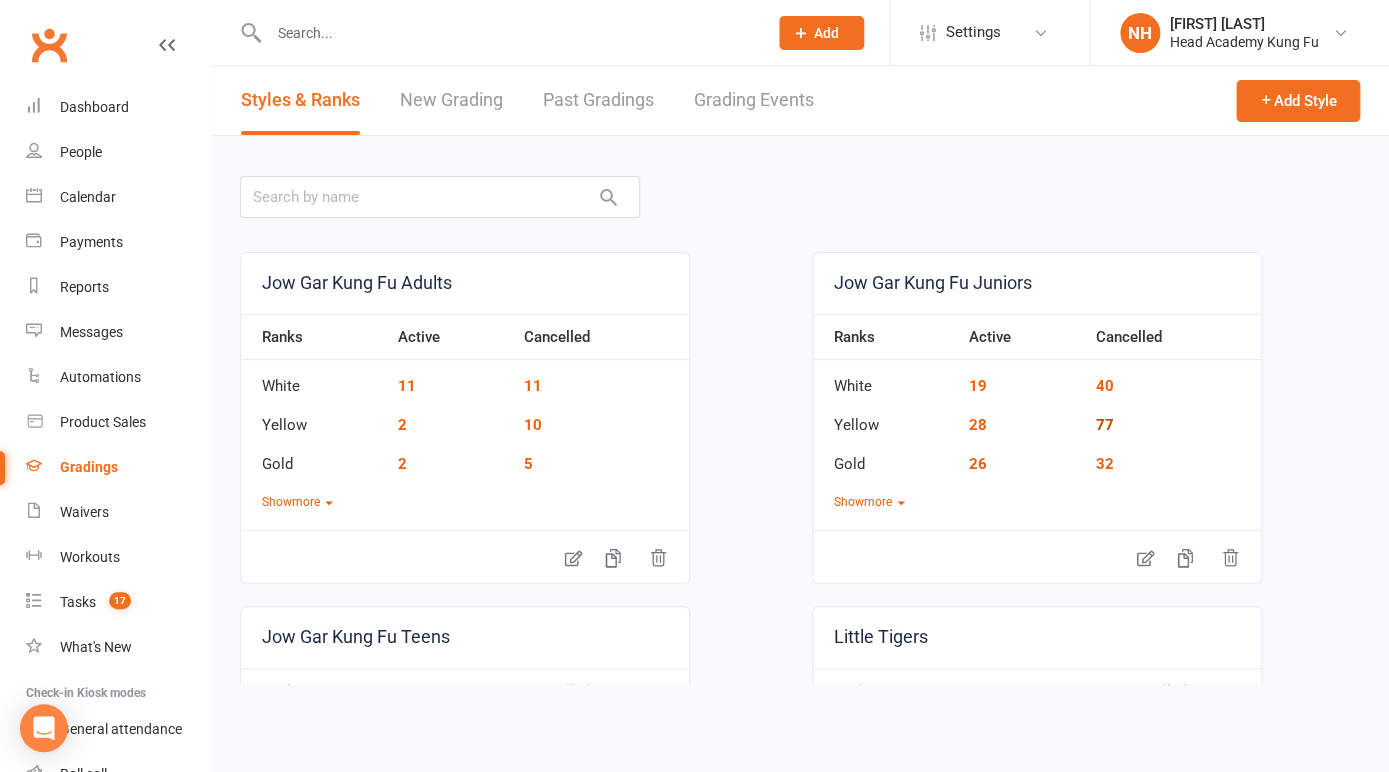 click on "77" at bounding box center (1104, 425) 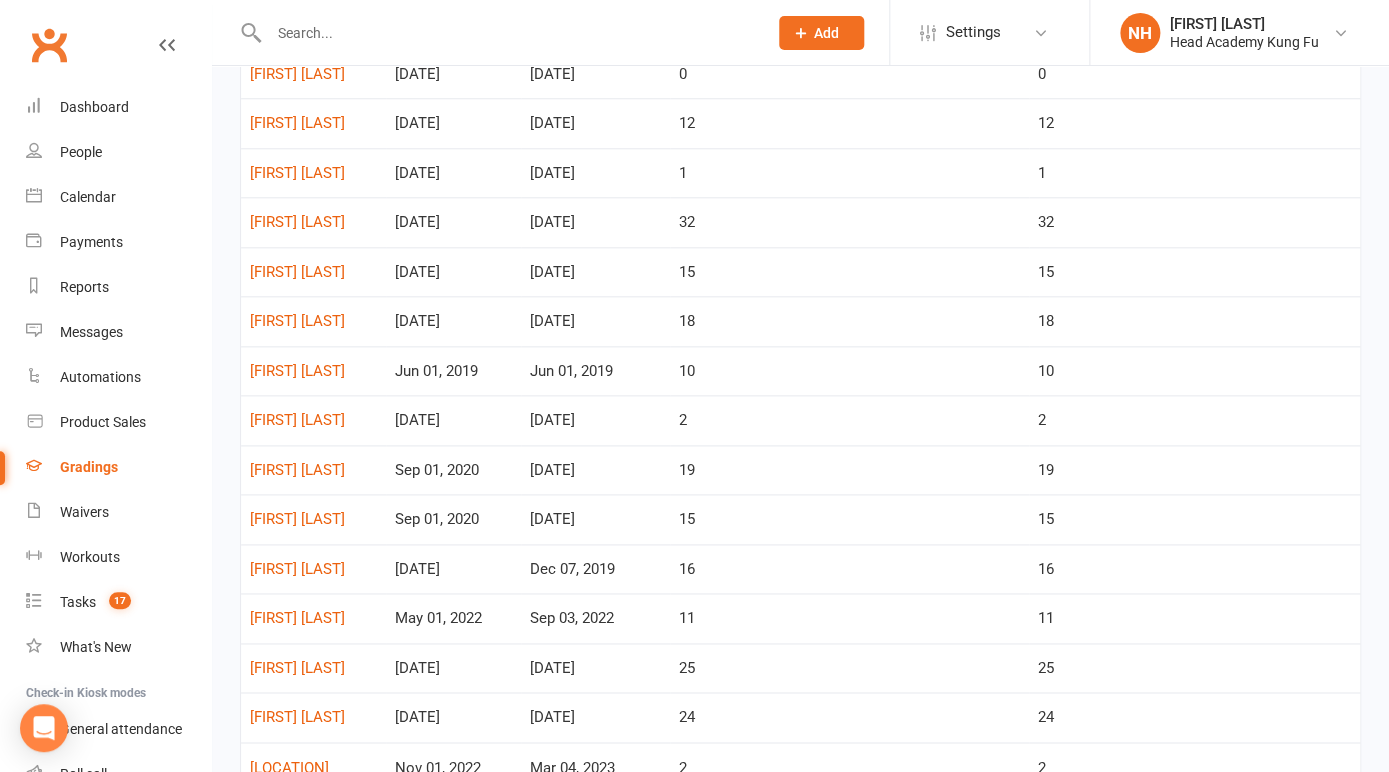 scroll, scrollTop: 0, scrollLeft: 0, axis: both 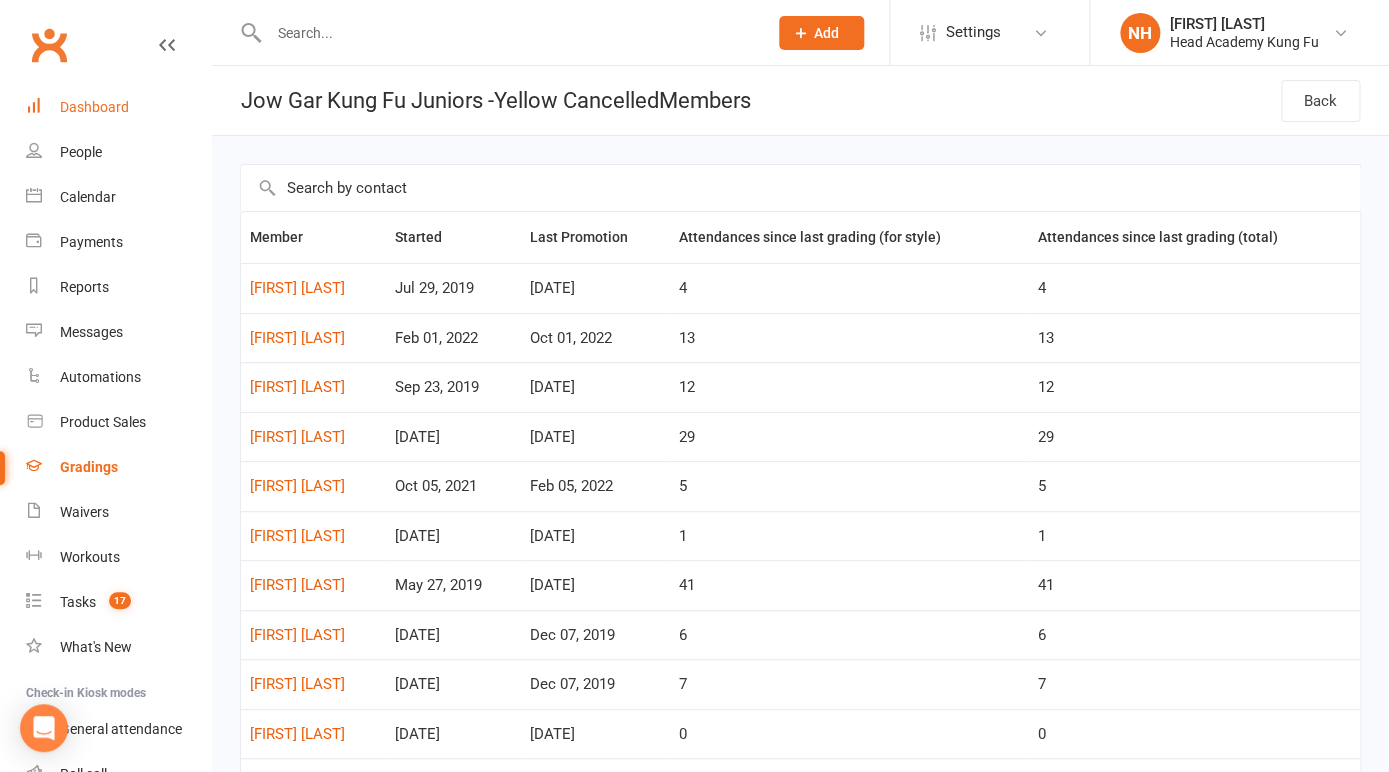 click on "Dashboard" at bounding box center (94, 107) 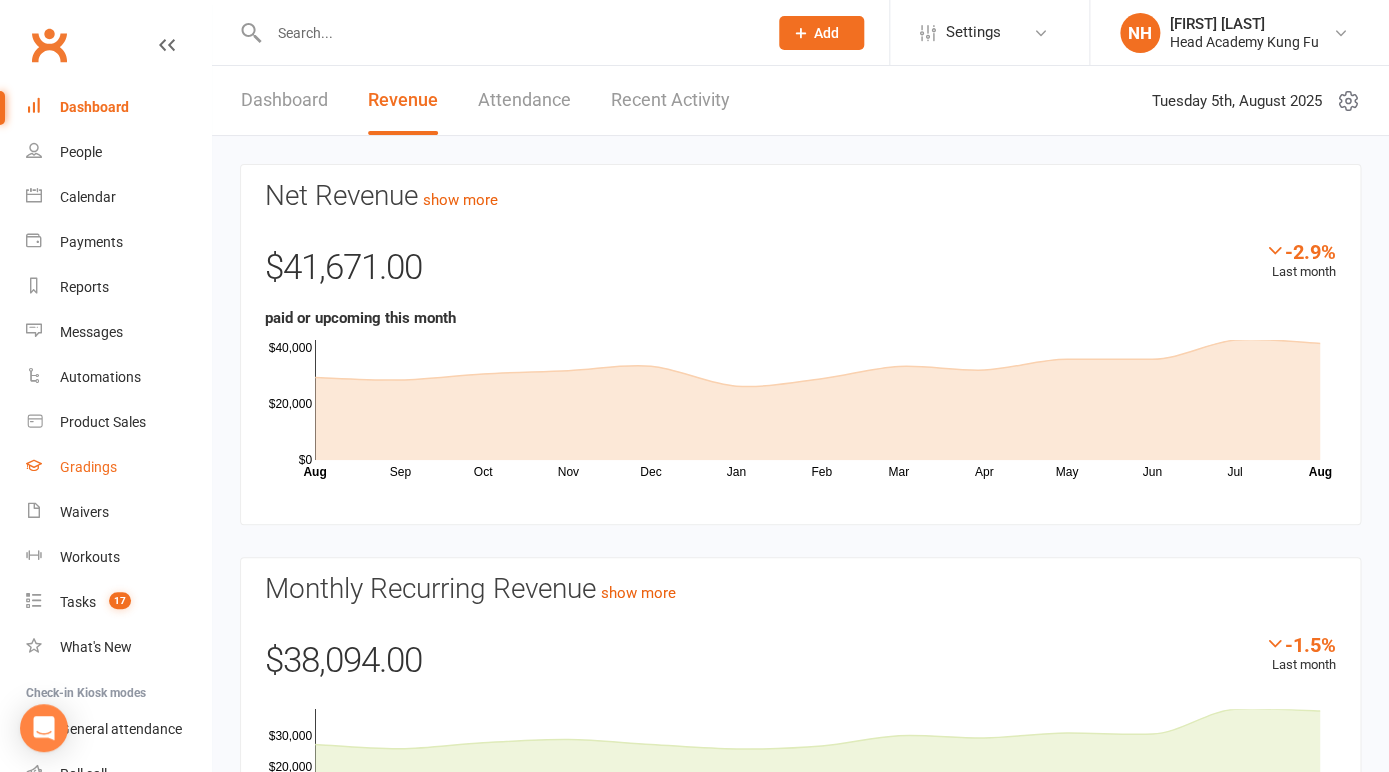 click on "Gradings" at bounding box center [118, 467] 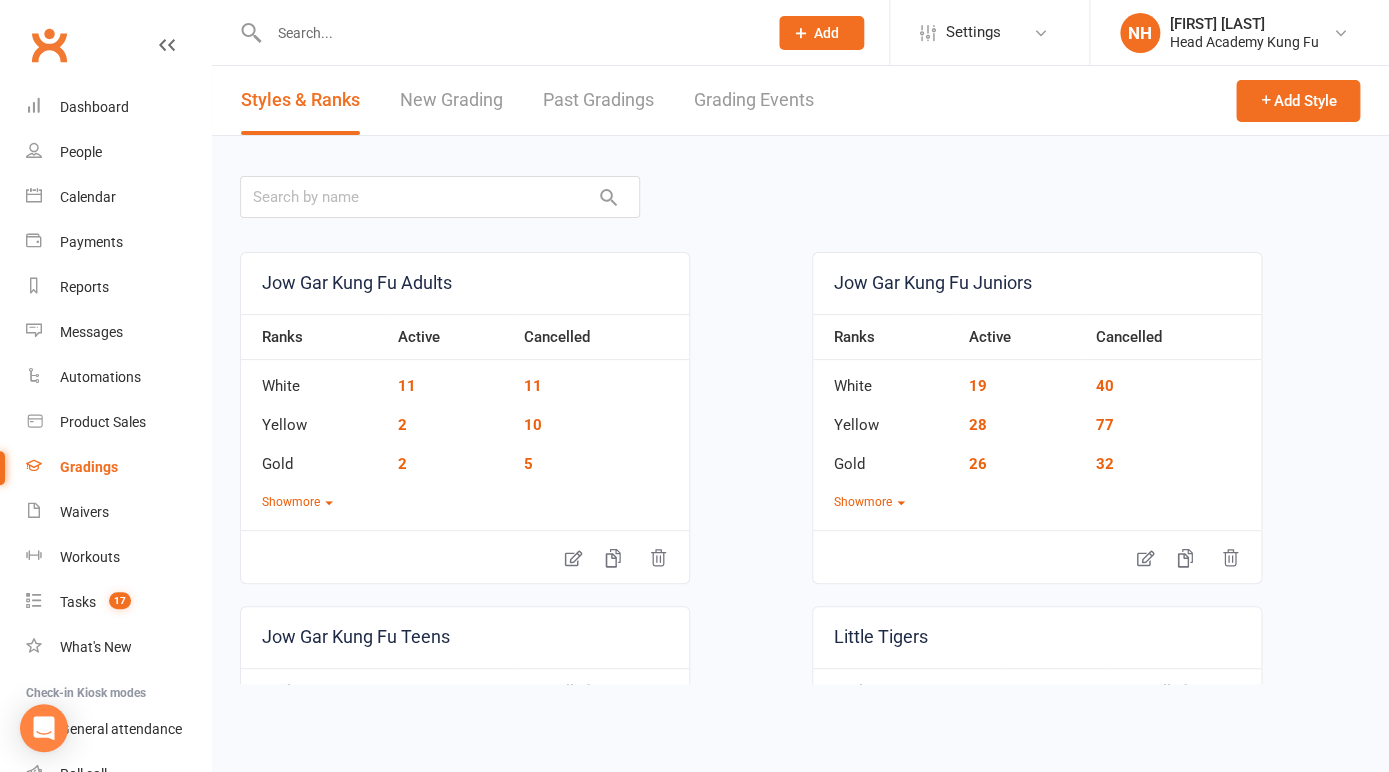 click on "Past Gradings" at bounding box center [598, 100] 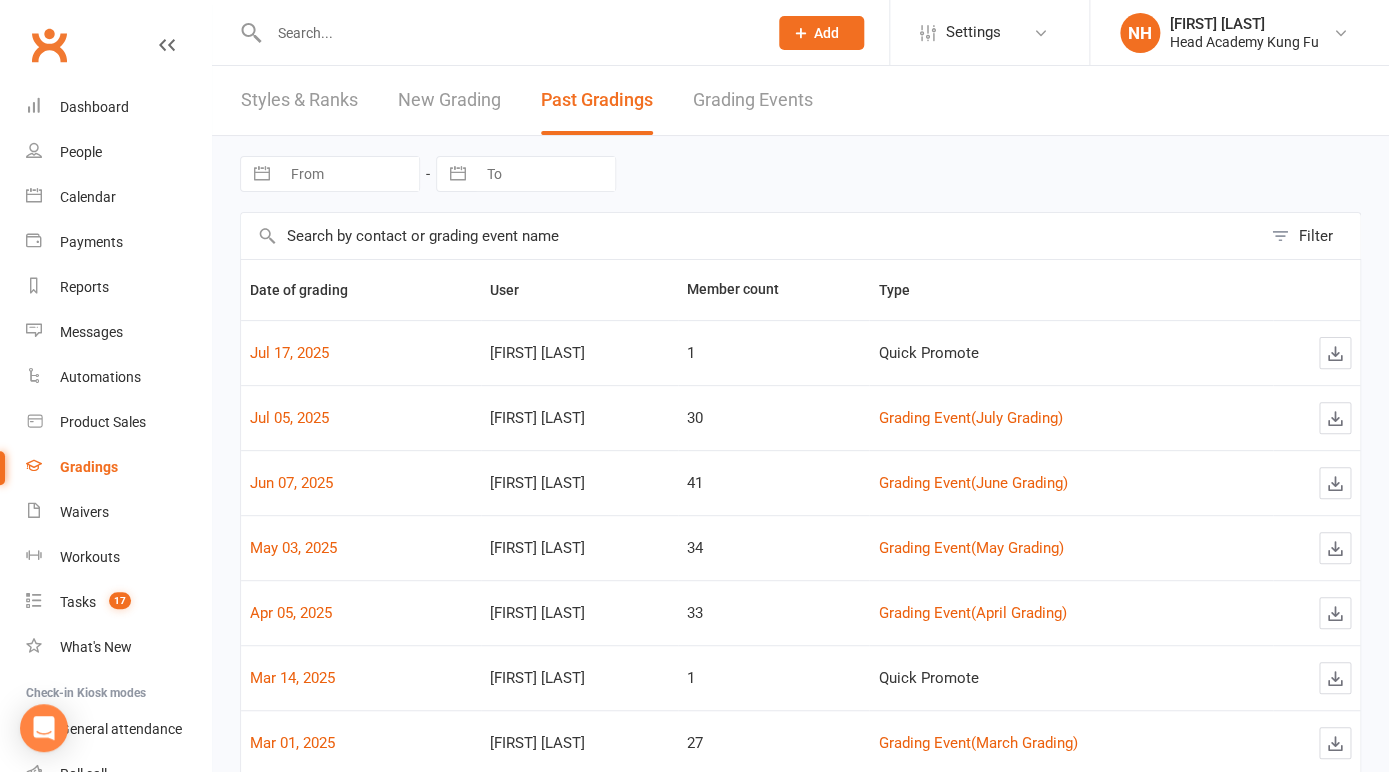 click on "Grading Events" at bounding box center (753, 100) 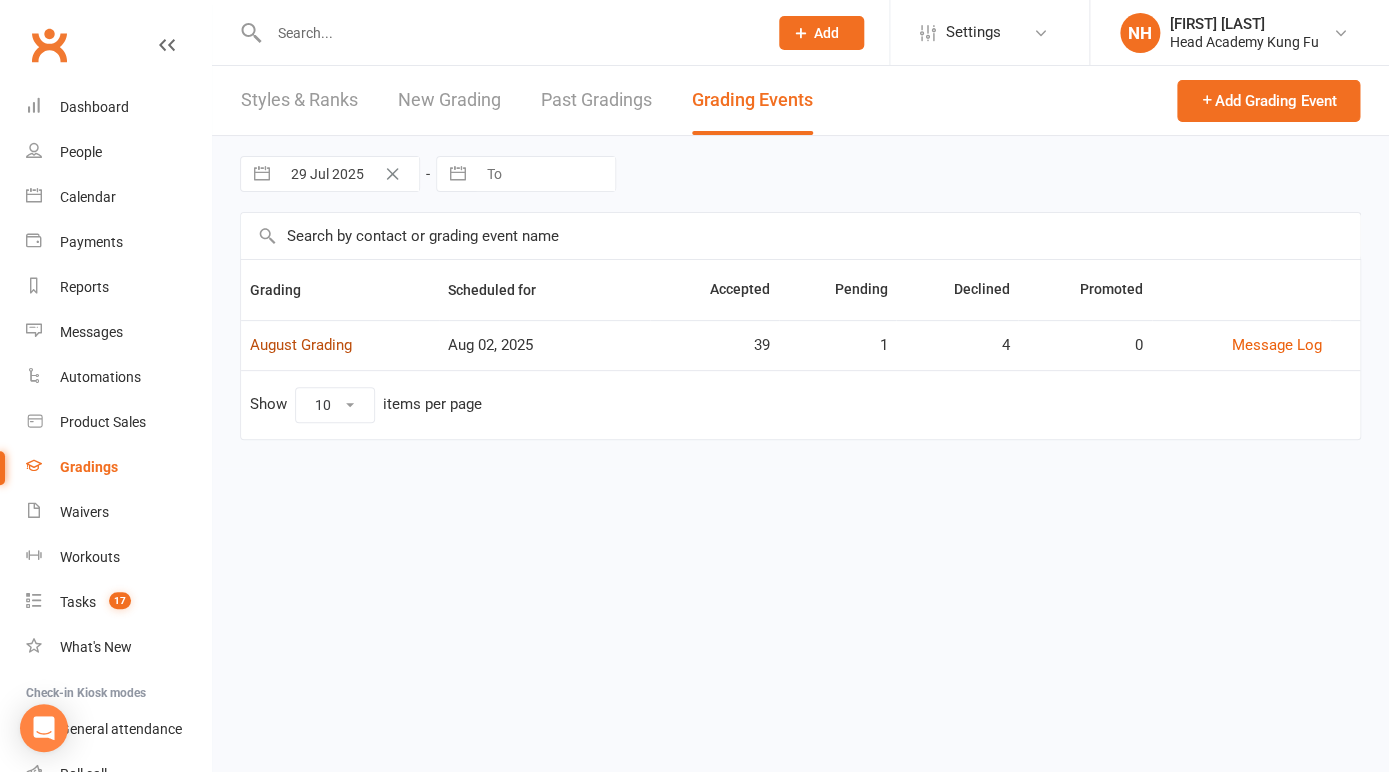 click on "August Grading" at bounding box center (301, 345) 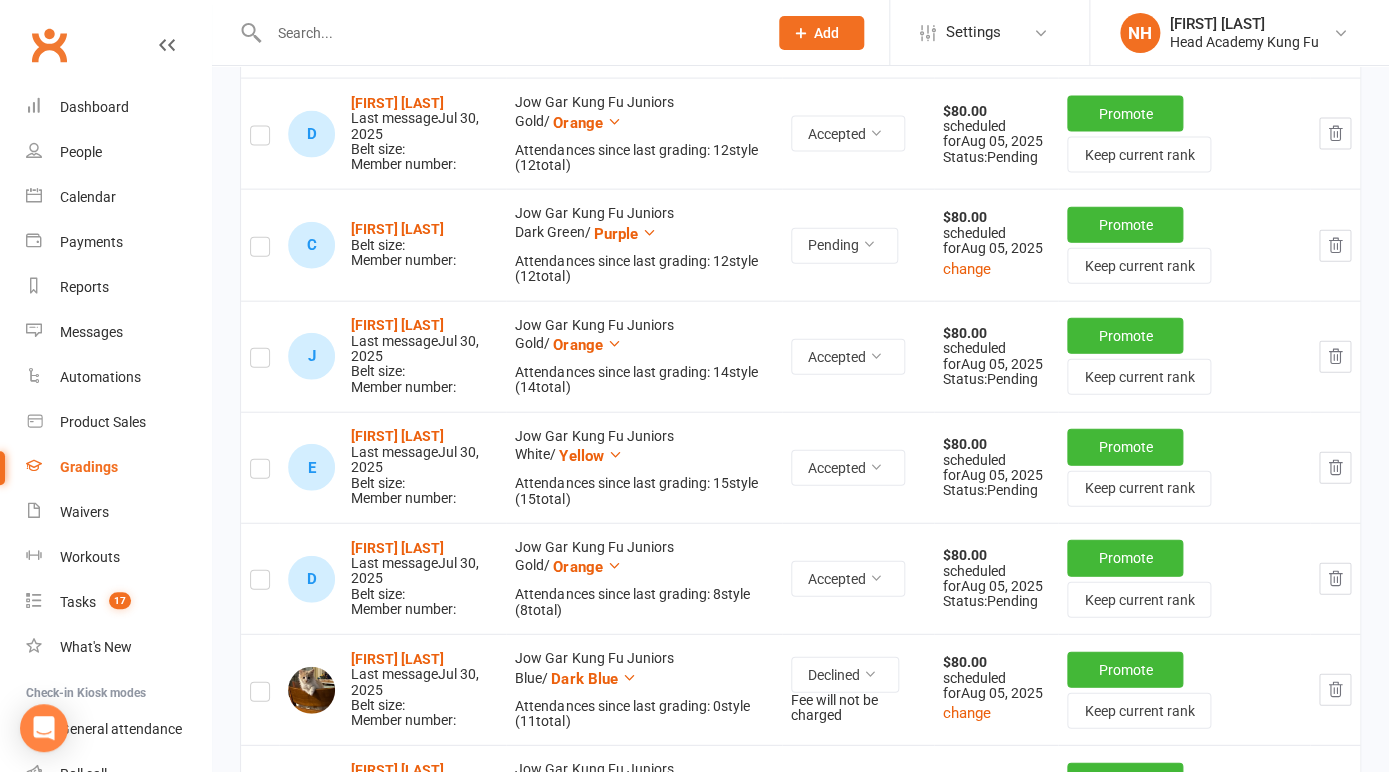 scroll, scrollTop: 1573, scrollLeft: 0, axis: vertical 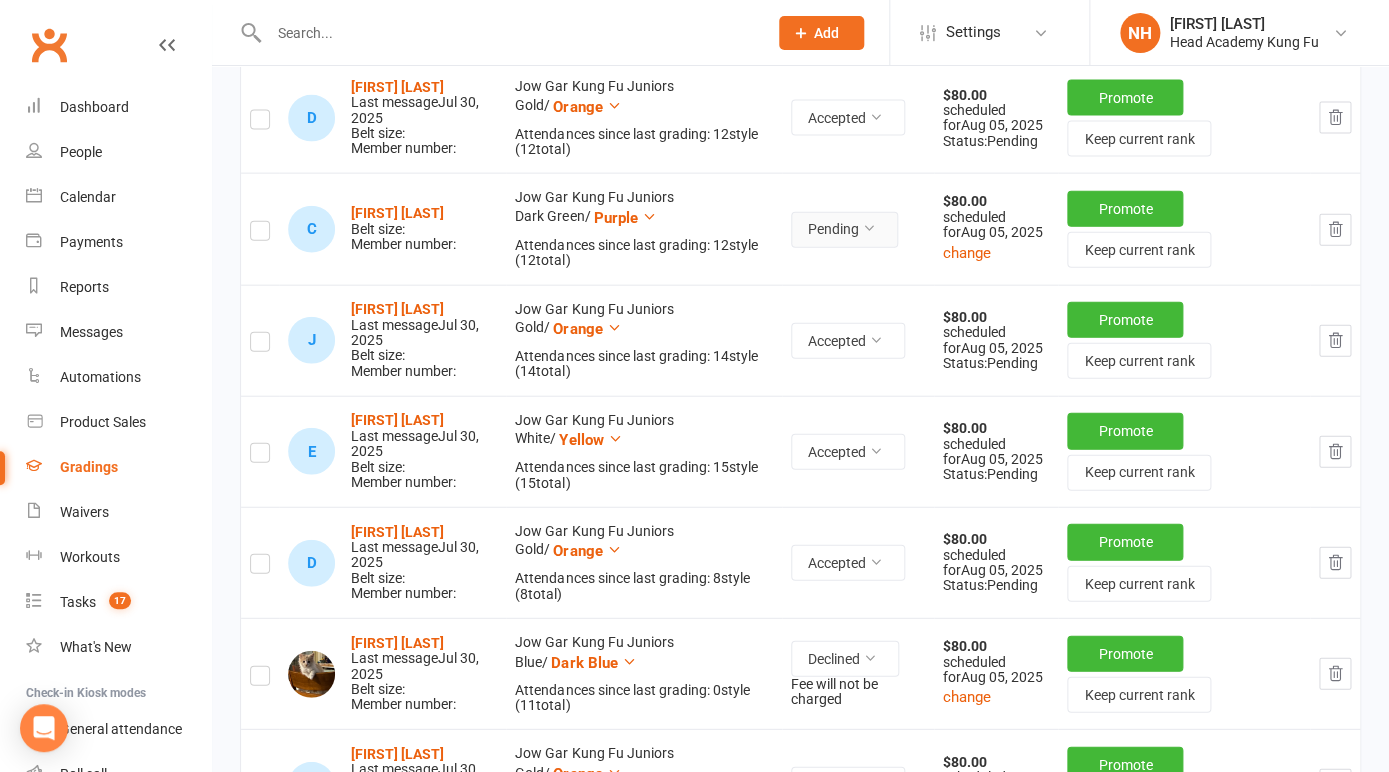 click on "Pending" at bounding box center [844, 230] 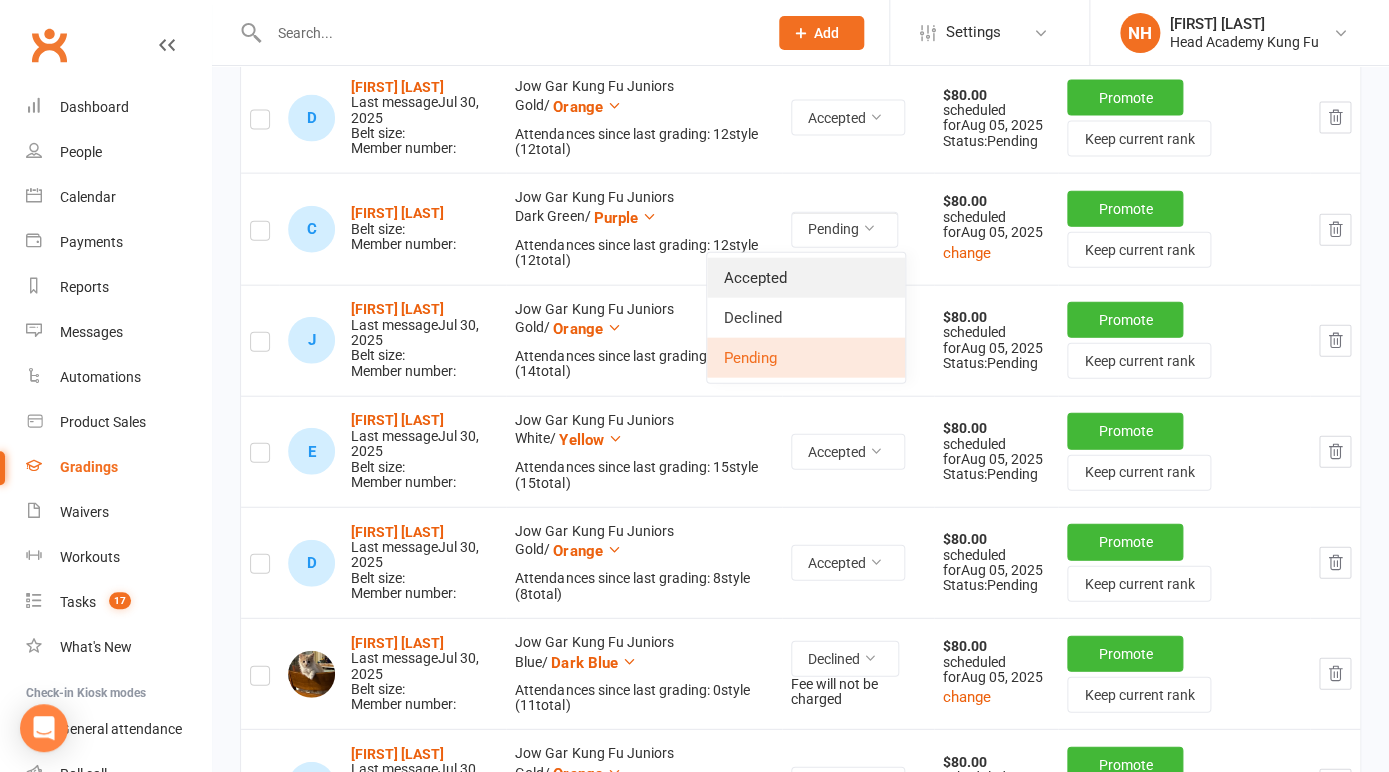 click on "Accepted" at bounding box center [806, 278] 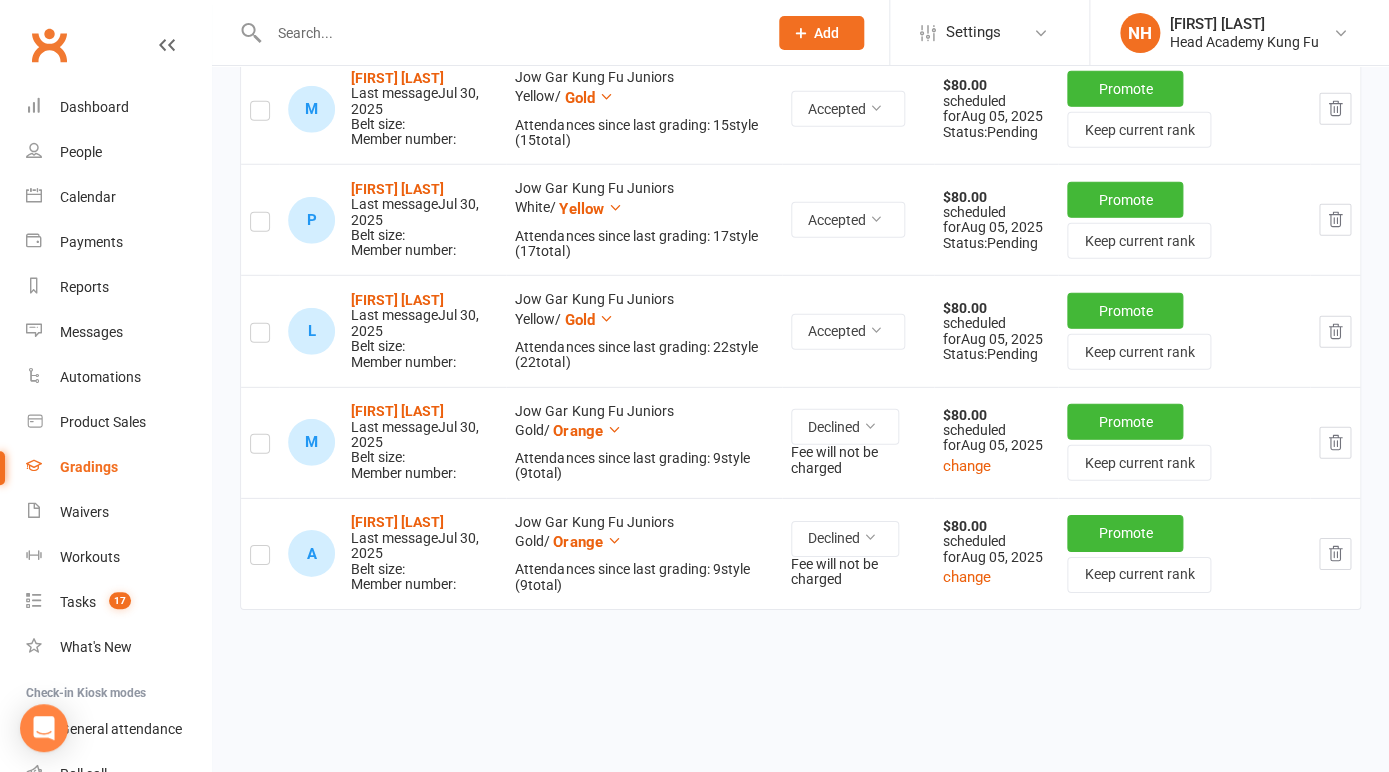 scroll, scrollTop: 4762, scrollLeft: 0, axis: vertical 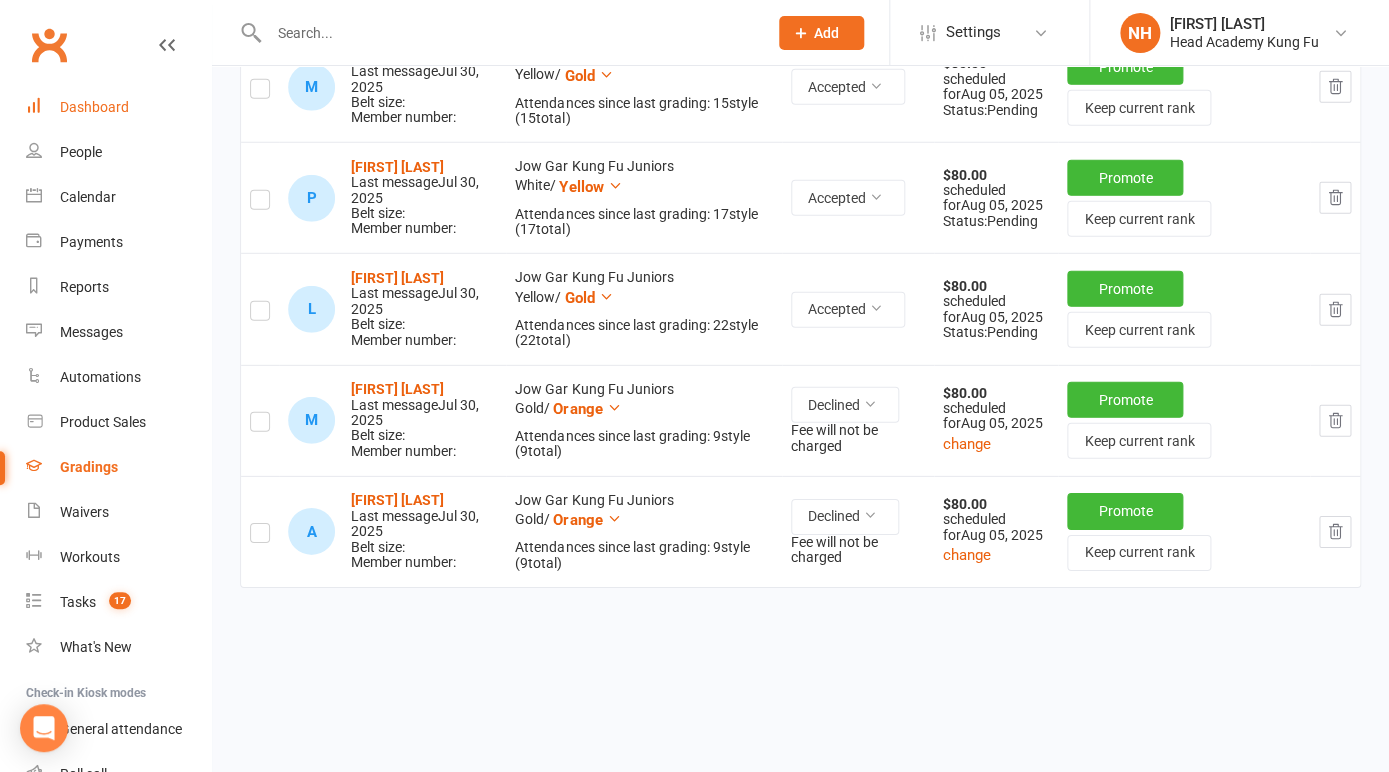 click on "Dashboard" at bounding box center (94, 107) 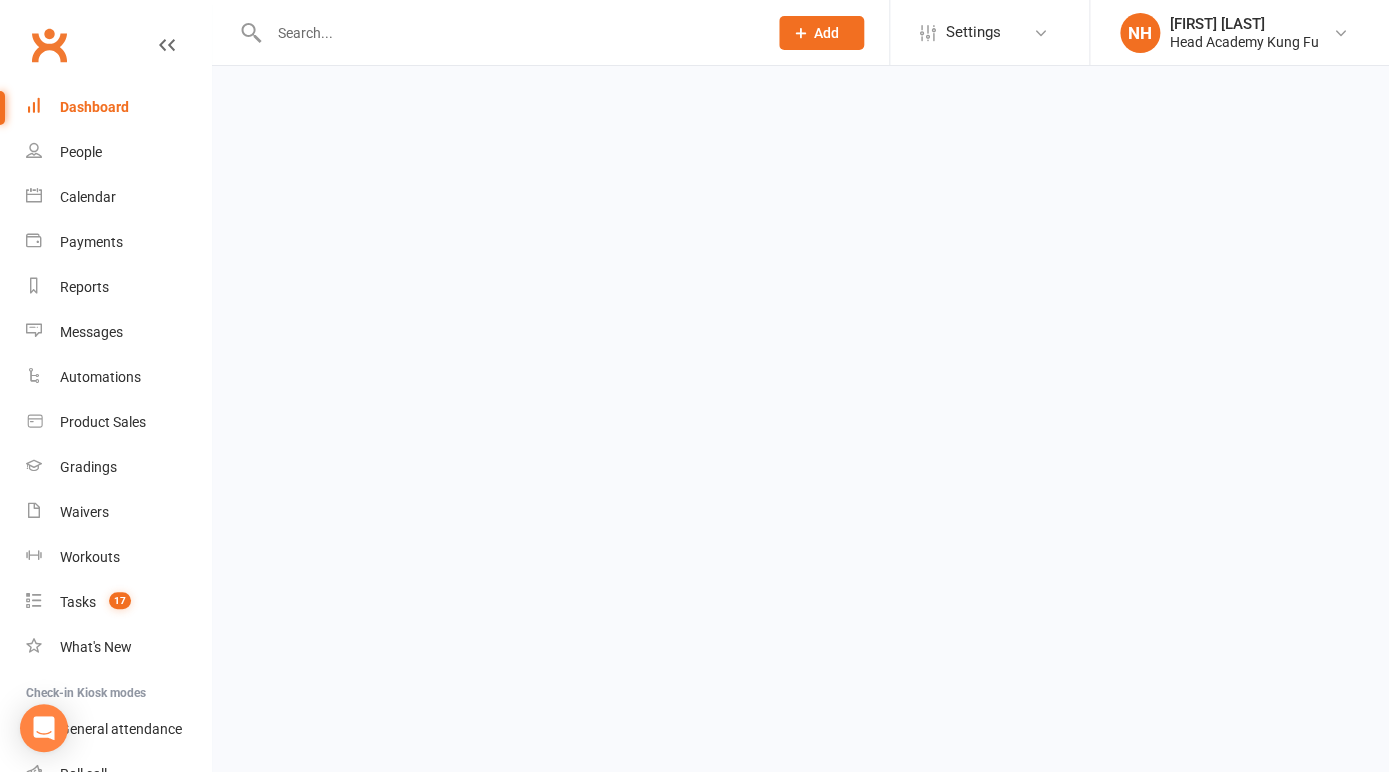 scroll, scrollTop: 0, scrollLeft: 0, axis: both 